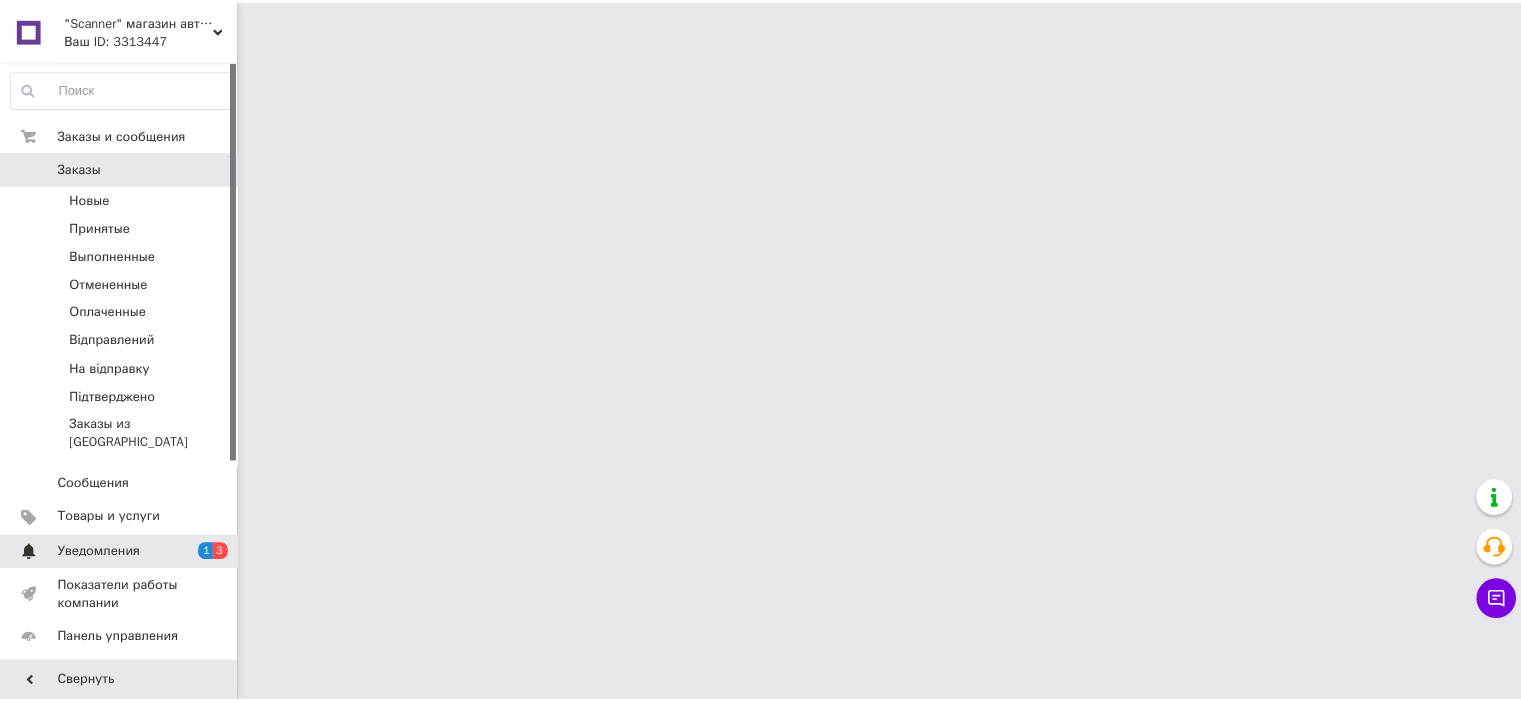 scroll, scrollTop: 0, scrollLeft: 0, axis: both 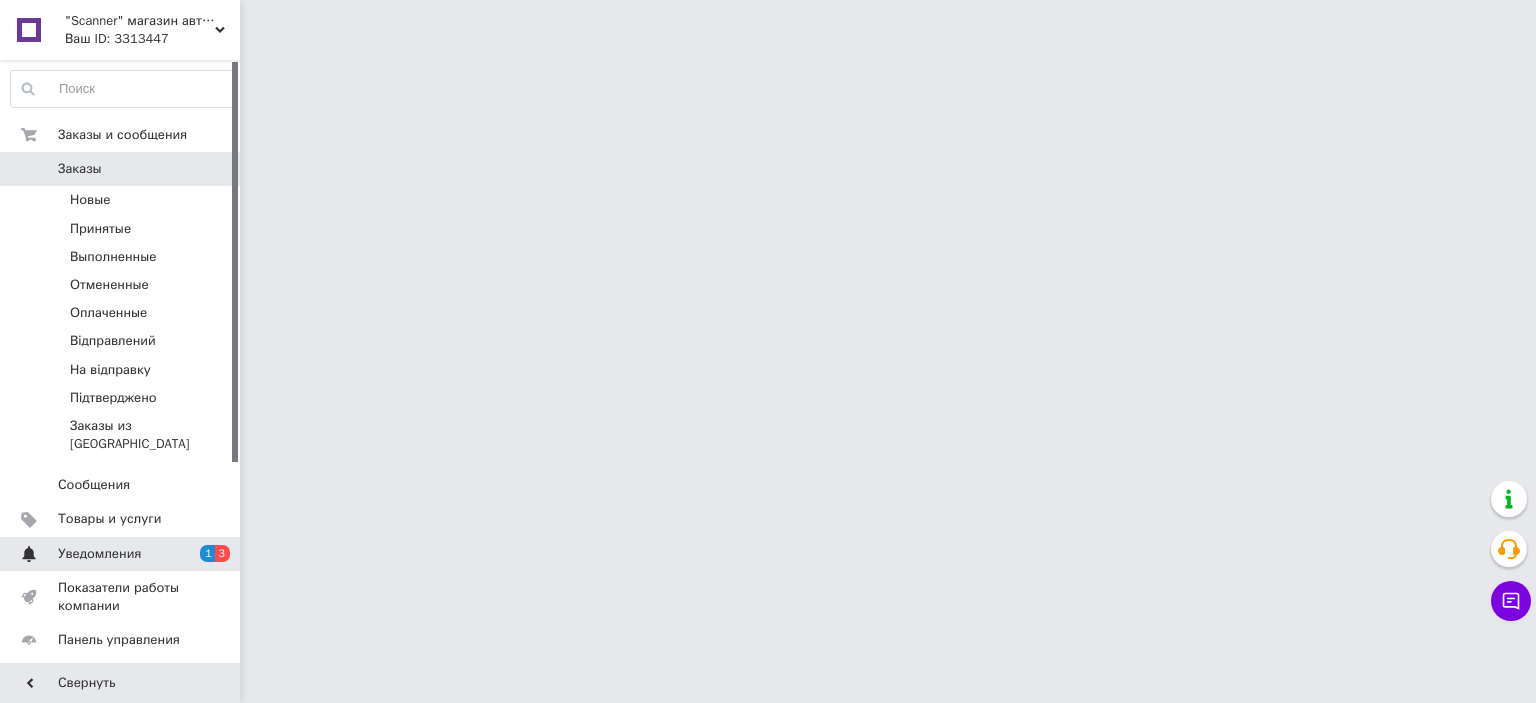 click on "3" at bounding box center [222, 553] 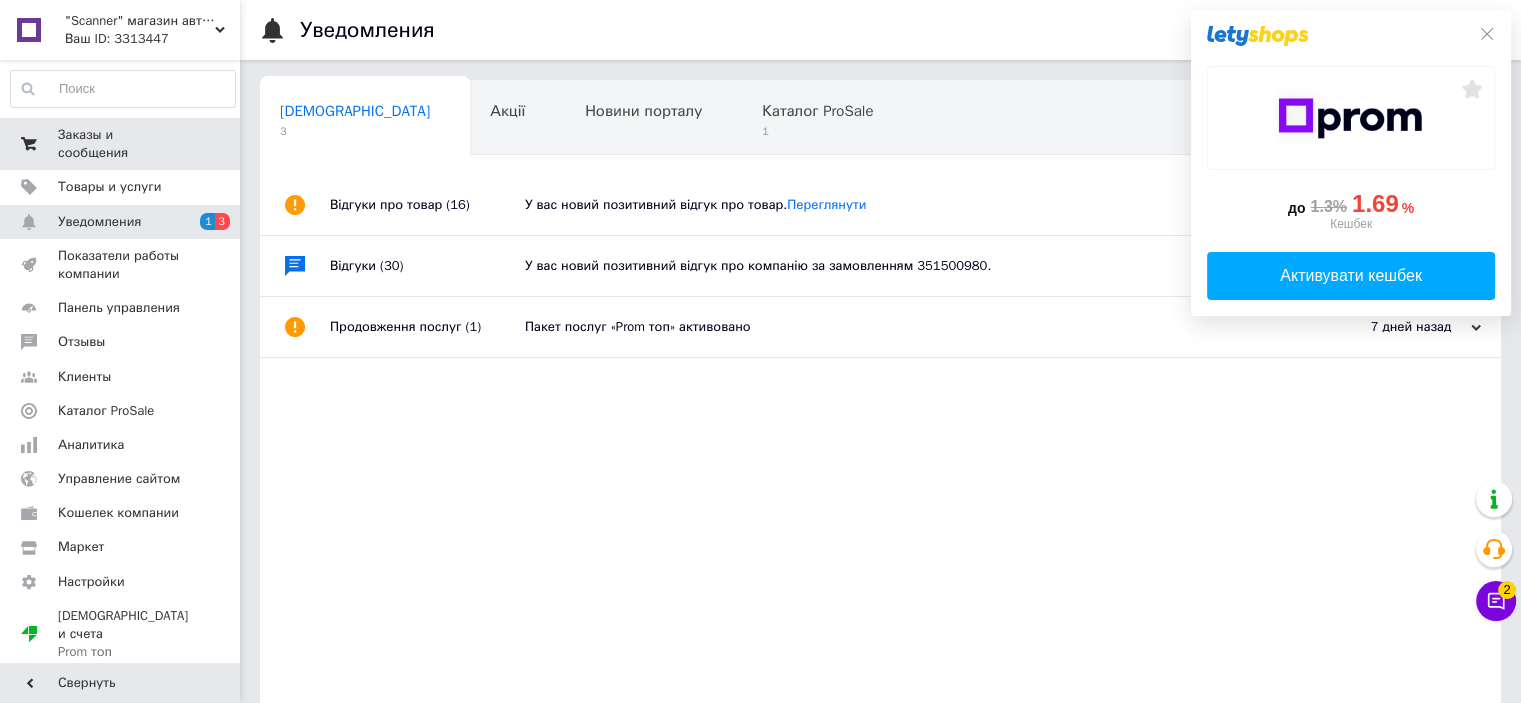 click on "Заказы и сообщения" at bounding box center [121, 144] 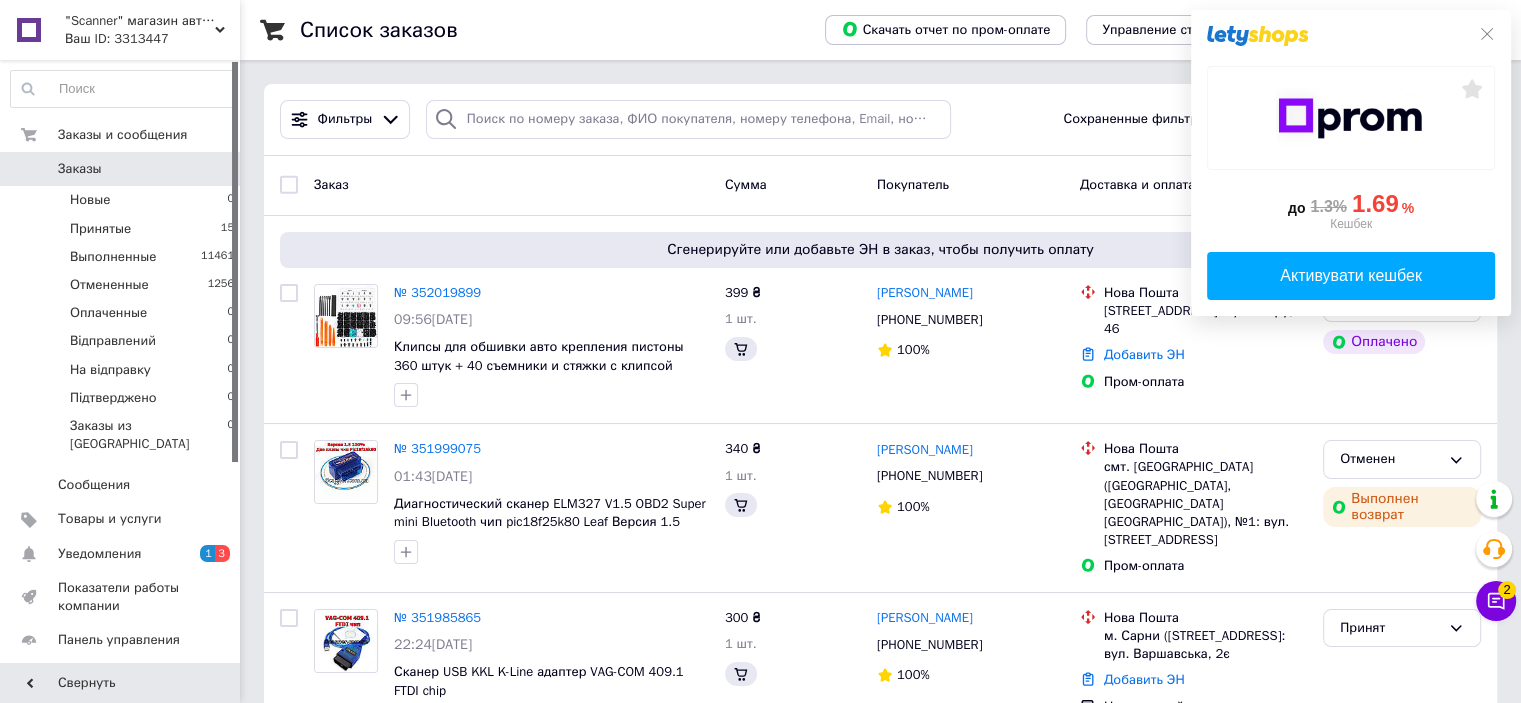 click on "до  1.3% 1.69 %  Кешбек   Активувати кешбек" 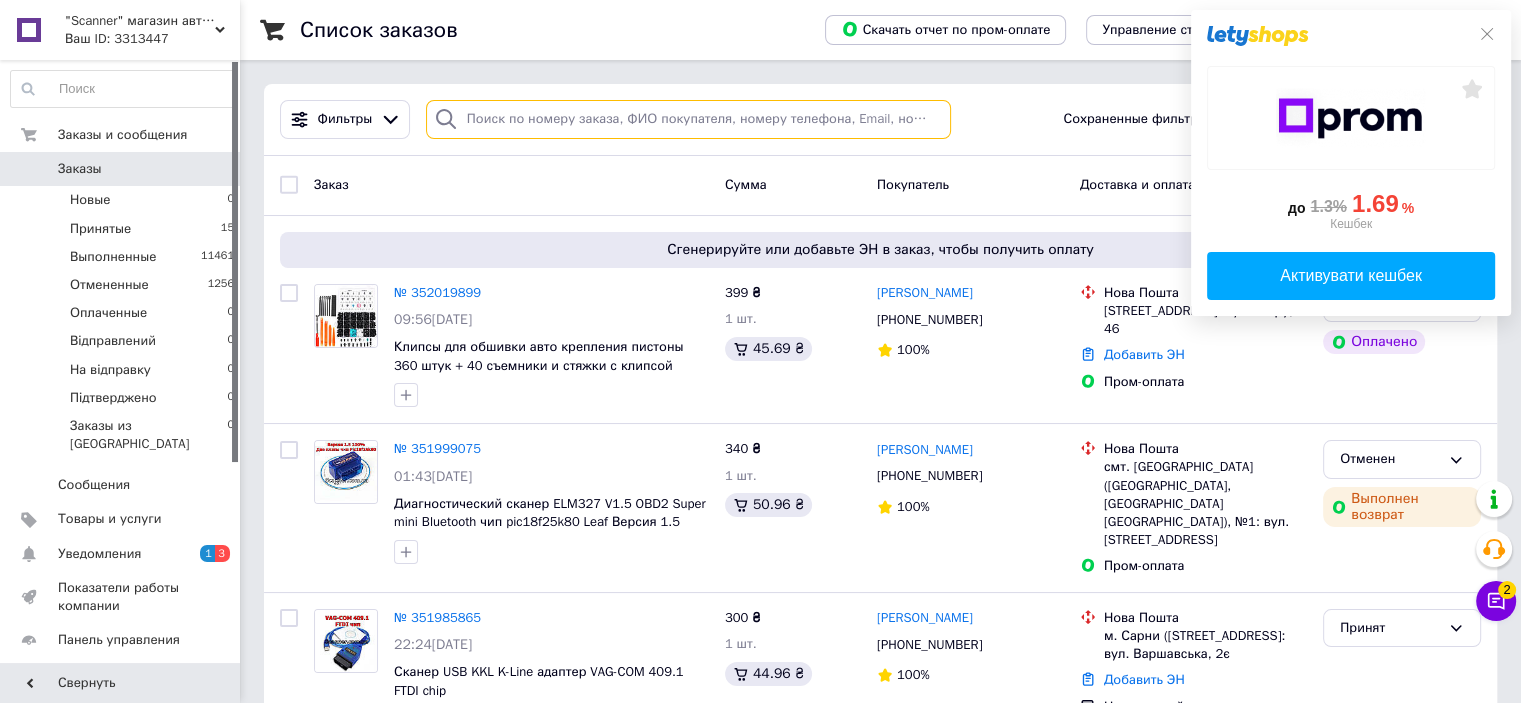 click at bounding box center [688, 119] 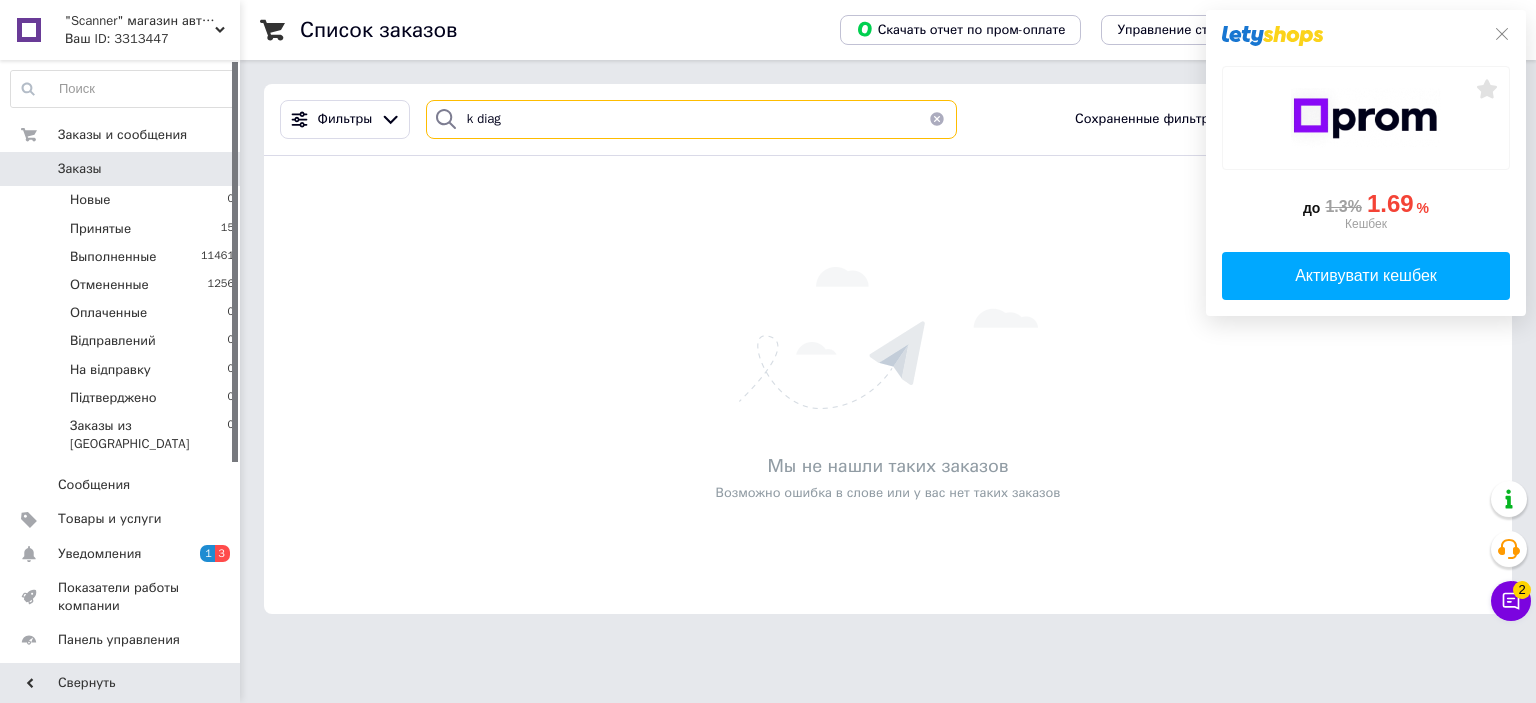 click on "k diag" at bounding box center (692, 119) 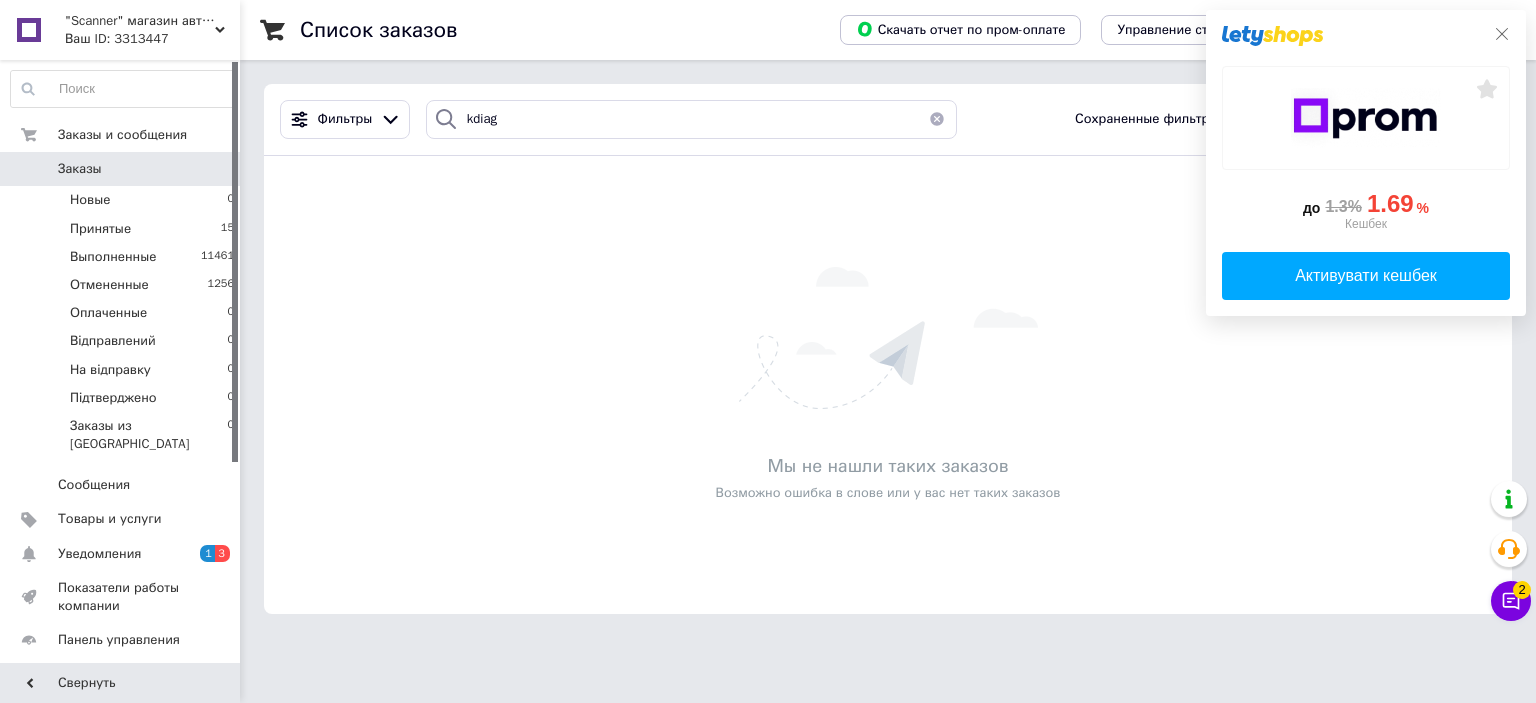 click 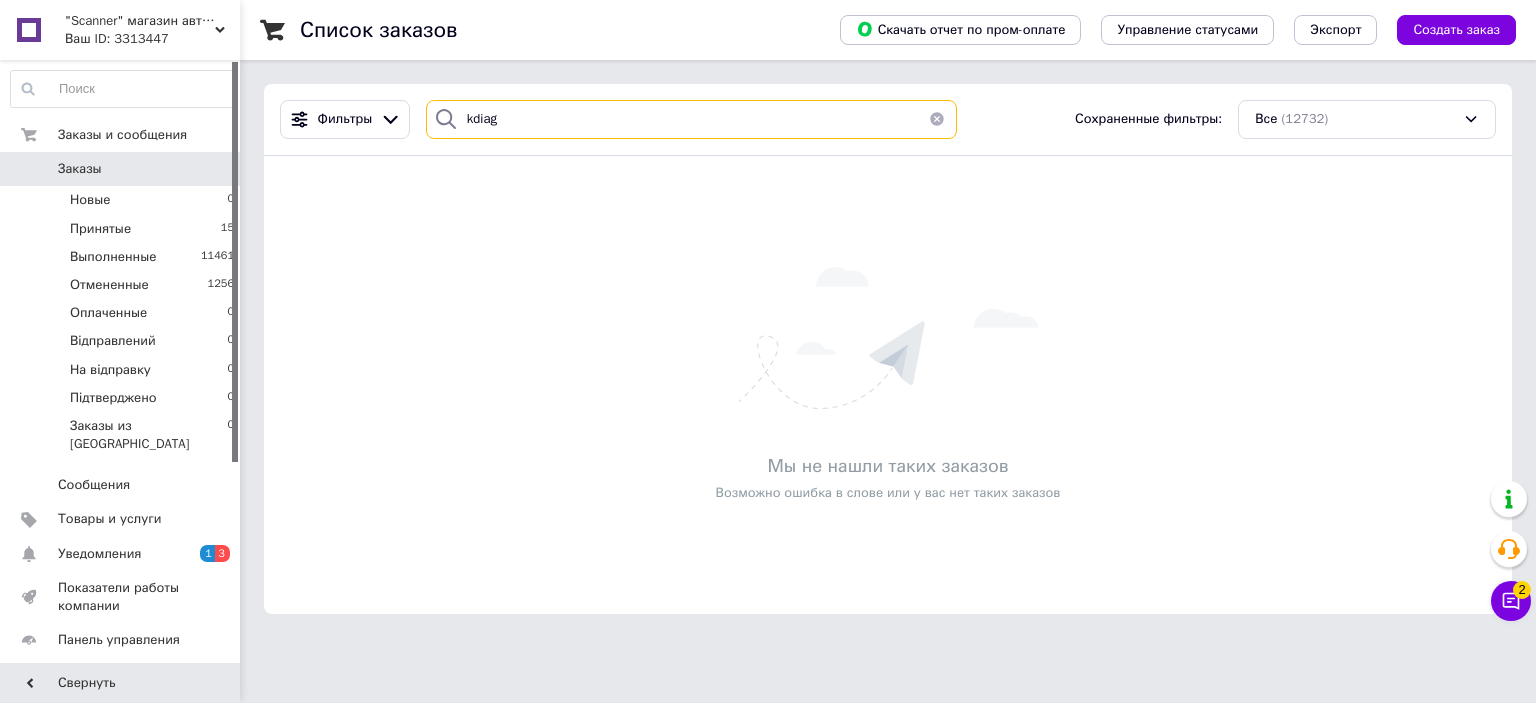 drag, startPoint x: 520, startPoint y: 112, endPoint x: 451, endPoint y: 113, distance: 69.00725 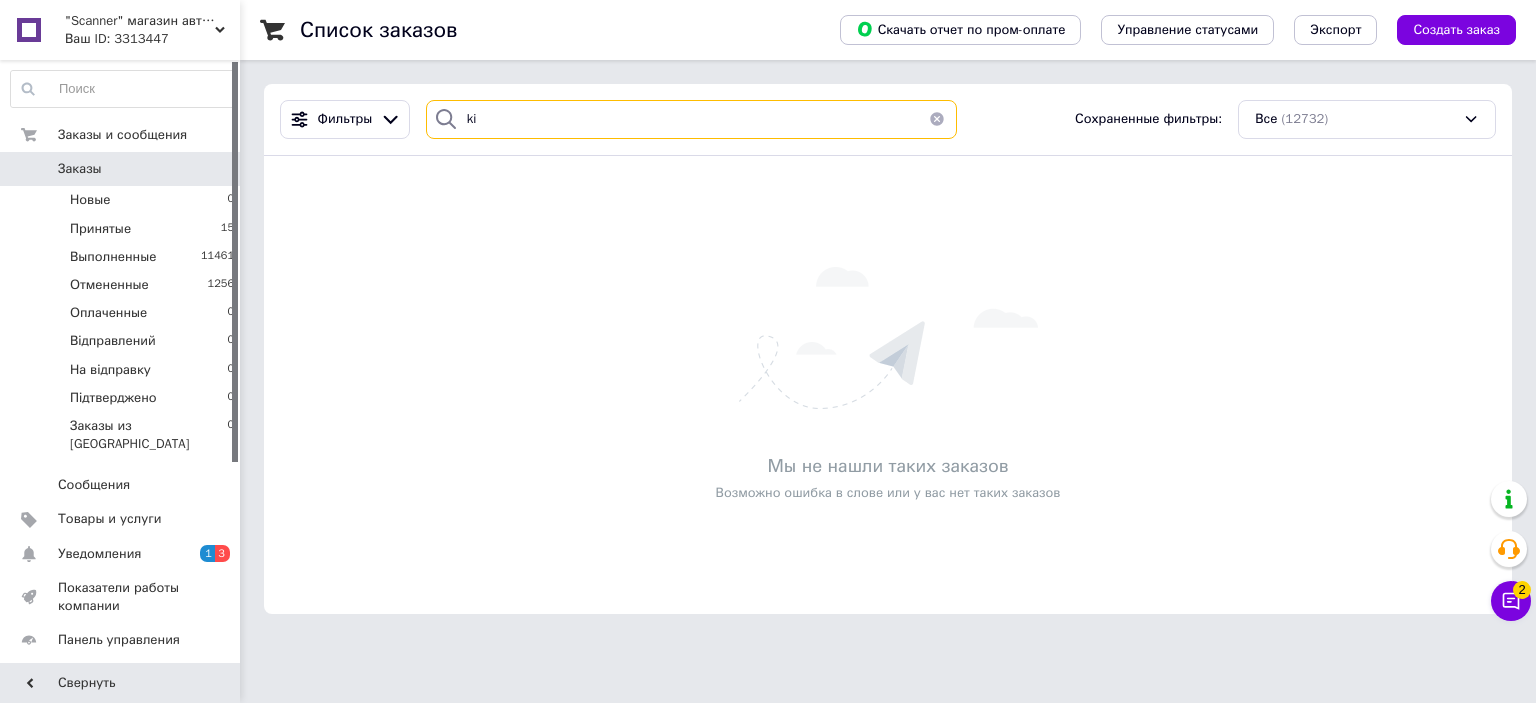 type on "k" 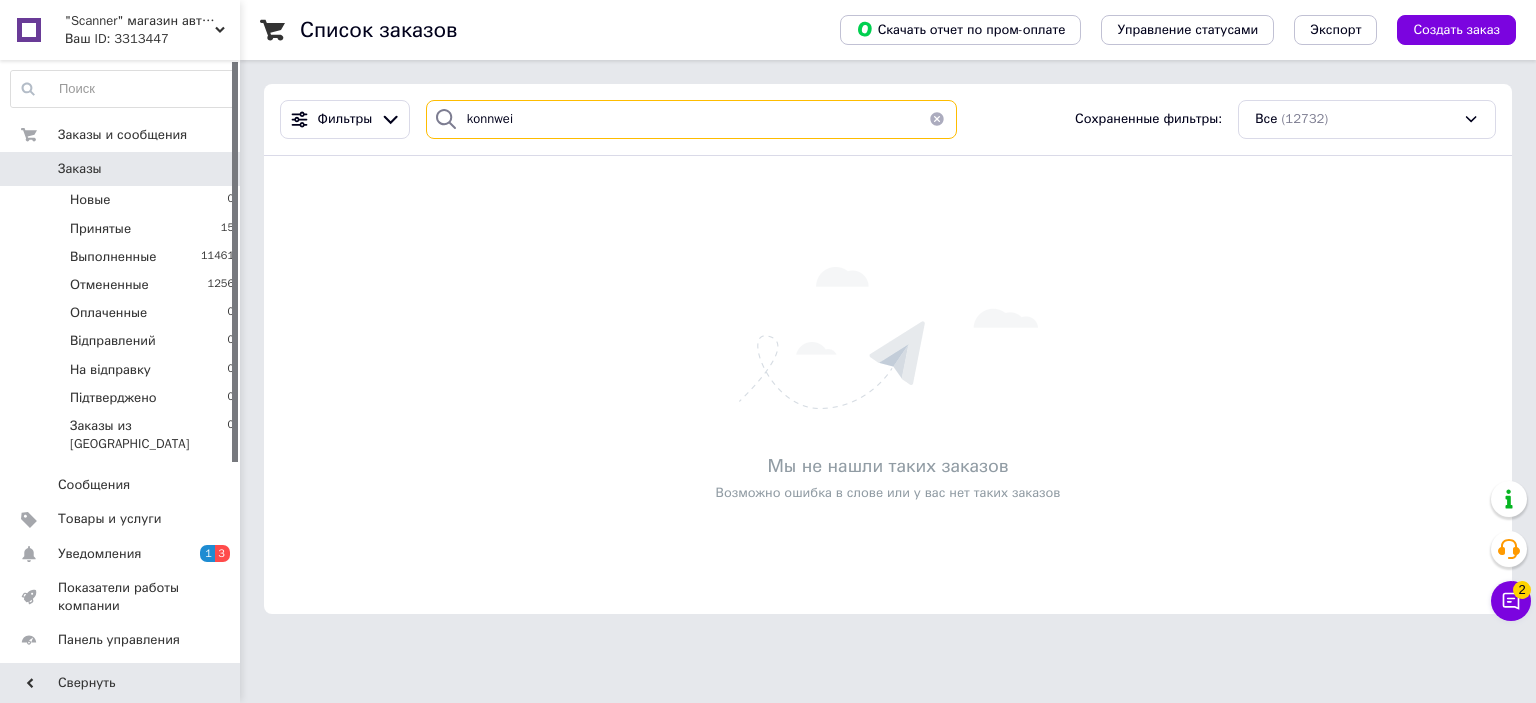 type on "konnwei" 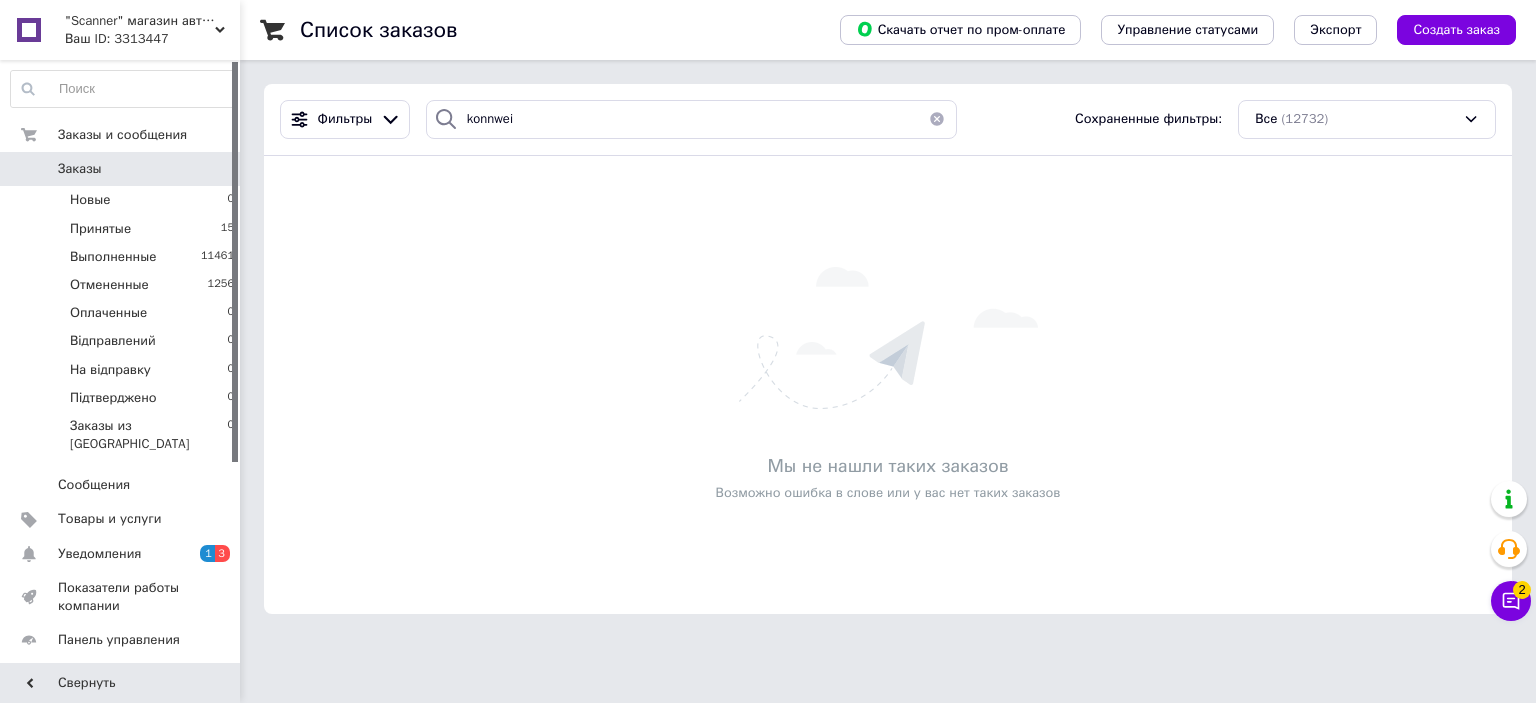 click at bounding box center (446, 119) 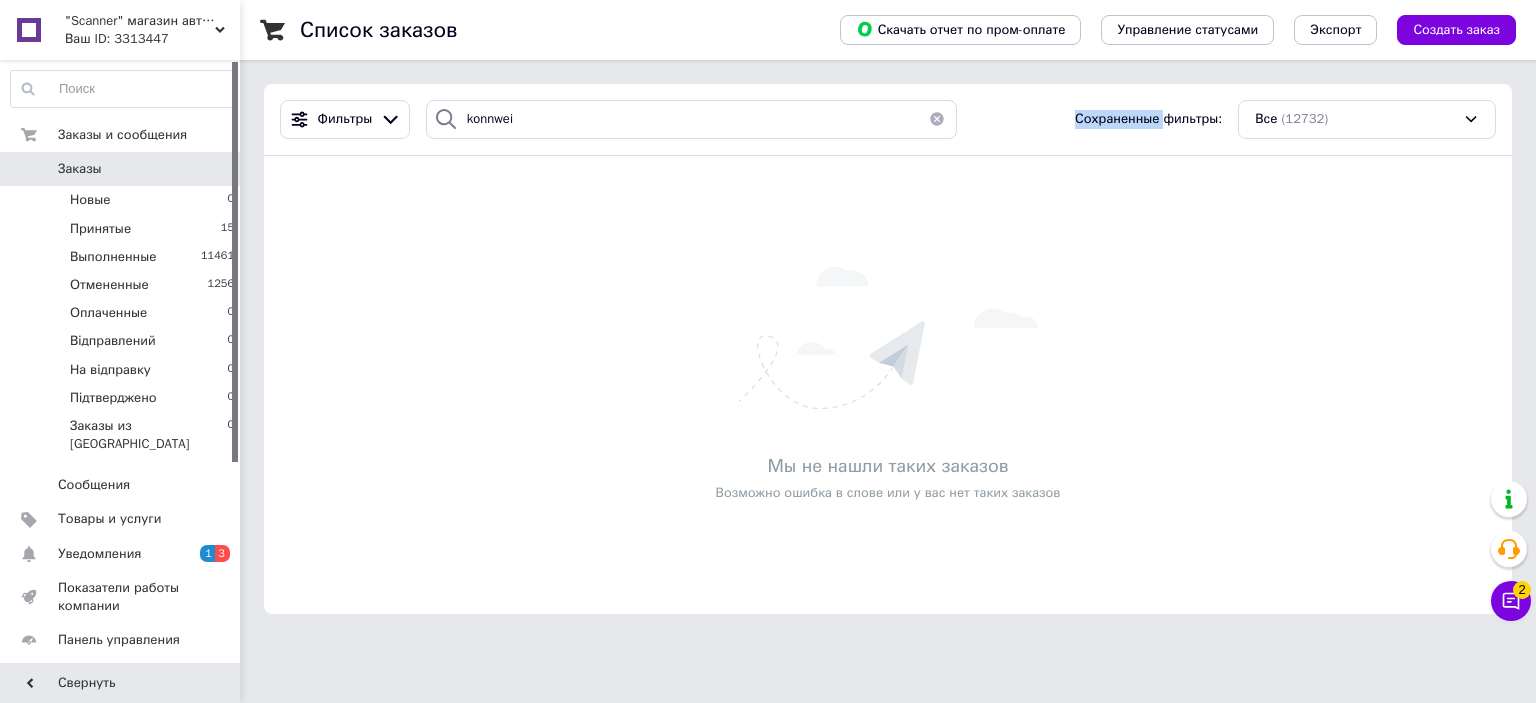 click at bounding box center (446, 119) 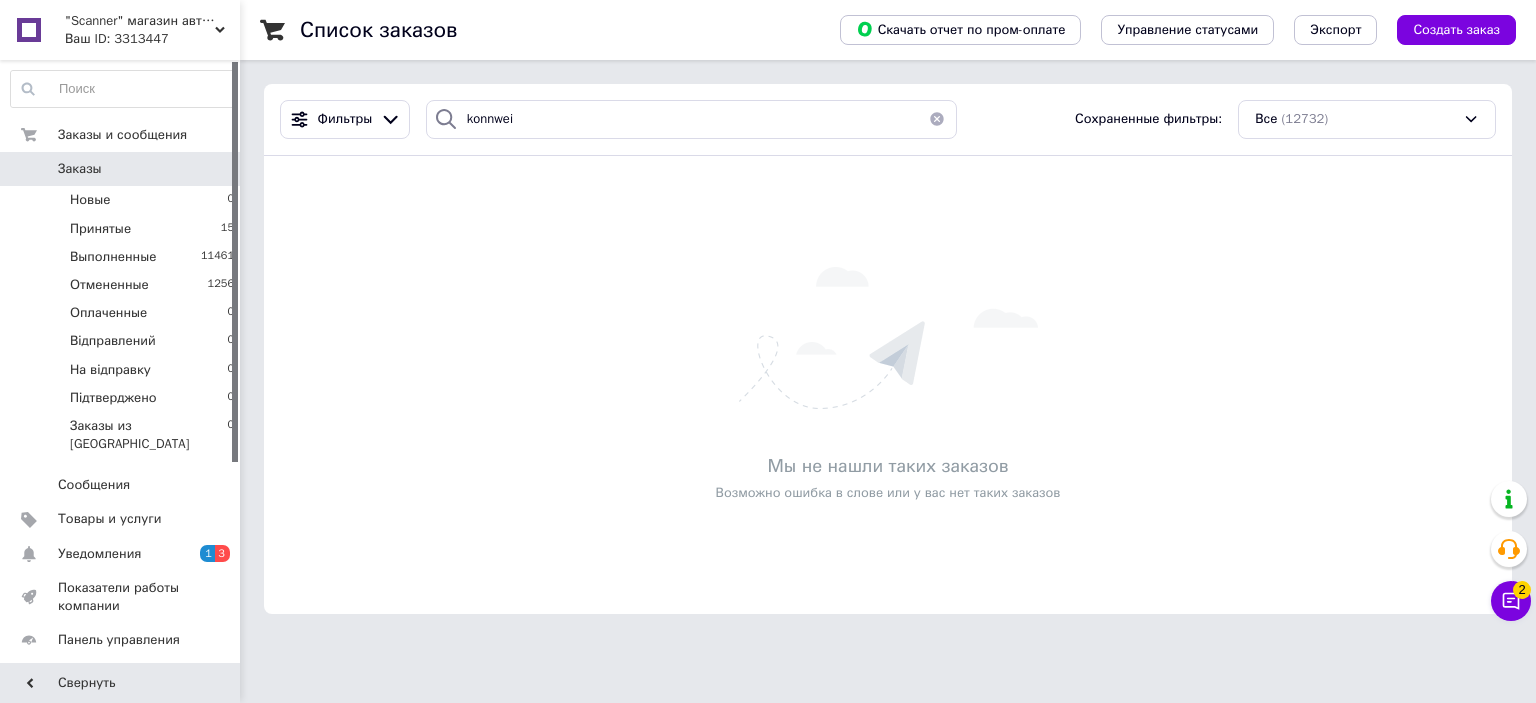 click at bounding box center [446, 119] 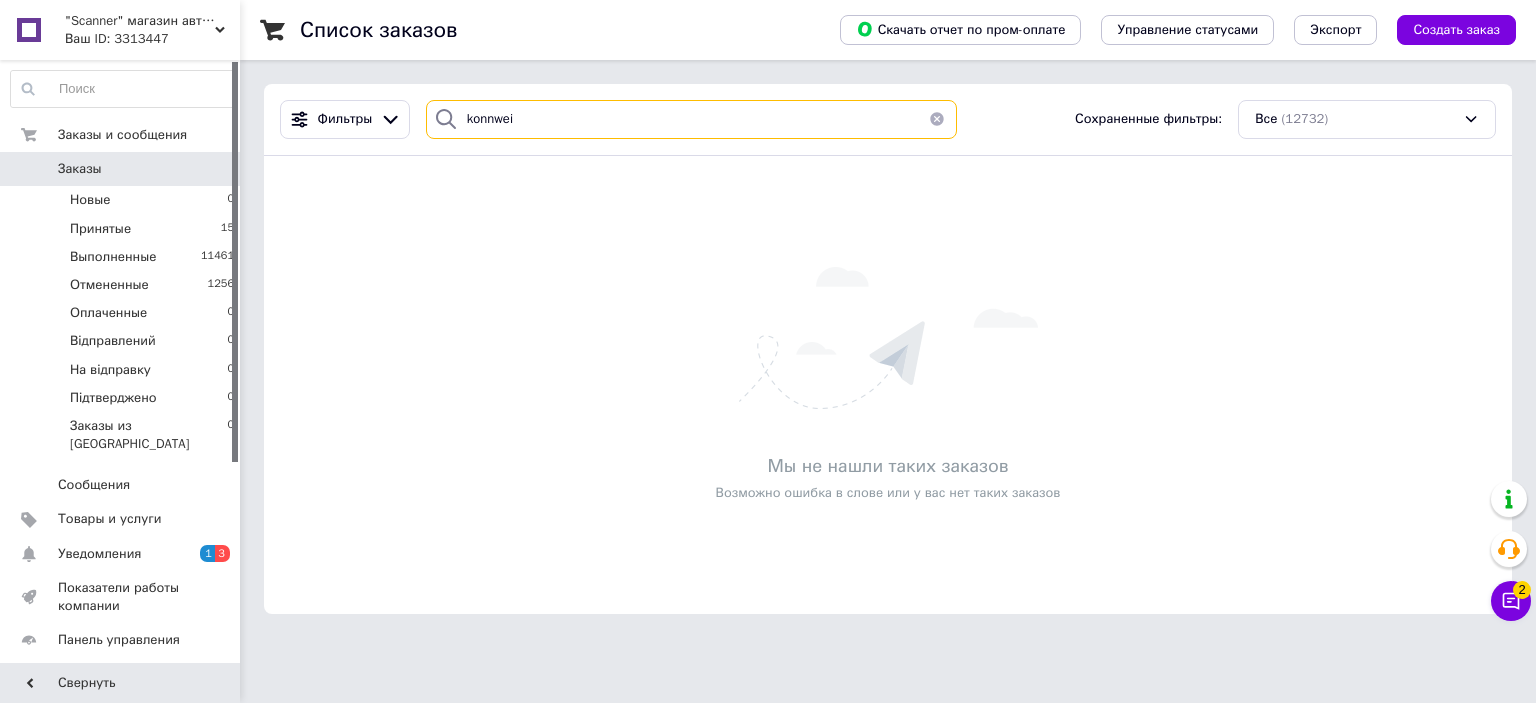 click on "konnwei" at bounding box center [692, 119] 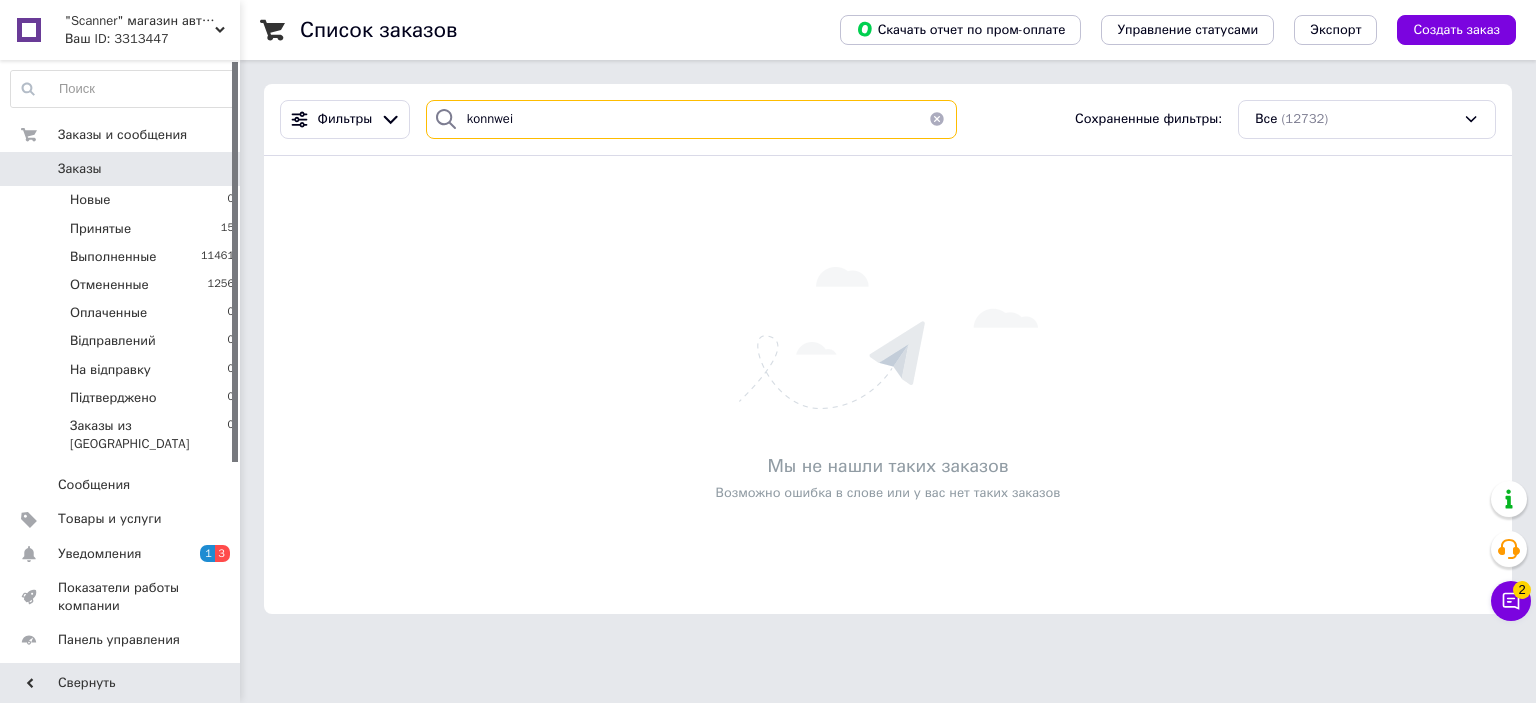 type 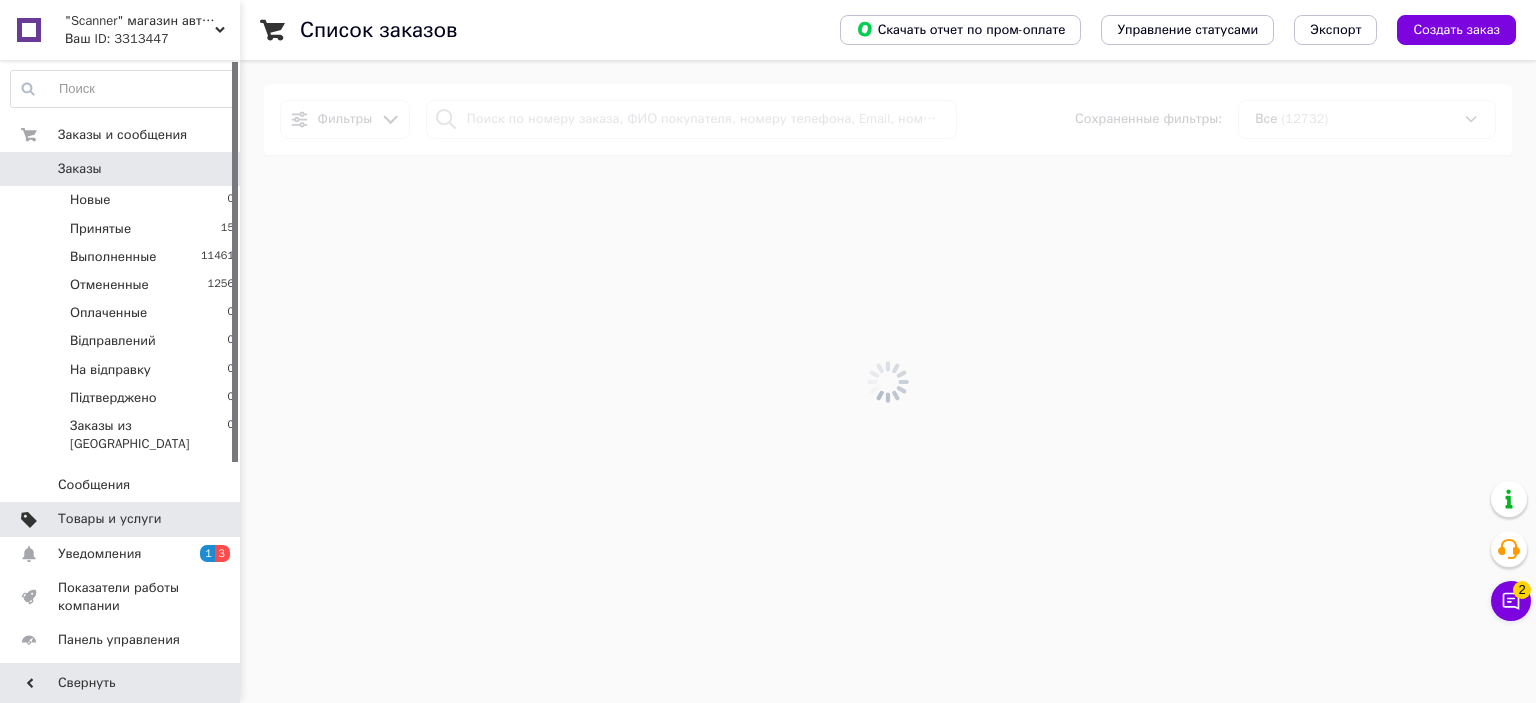 click on "Товары и услуги" at bounding box center (110, 519) 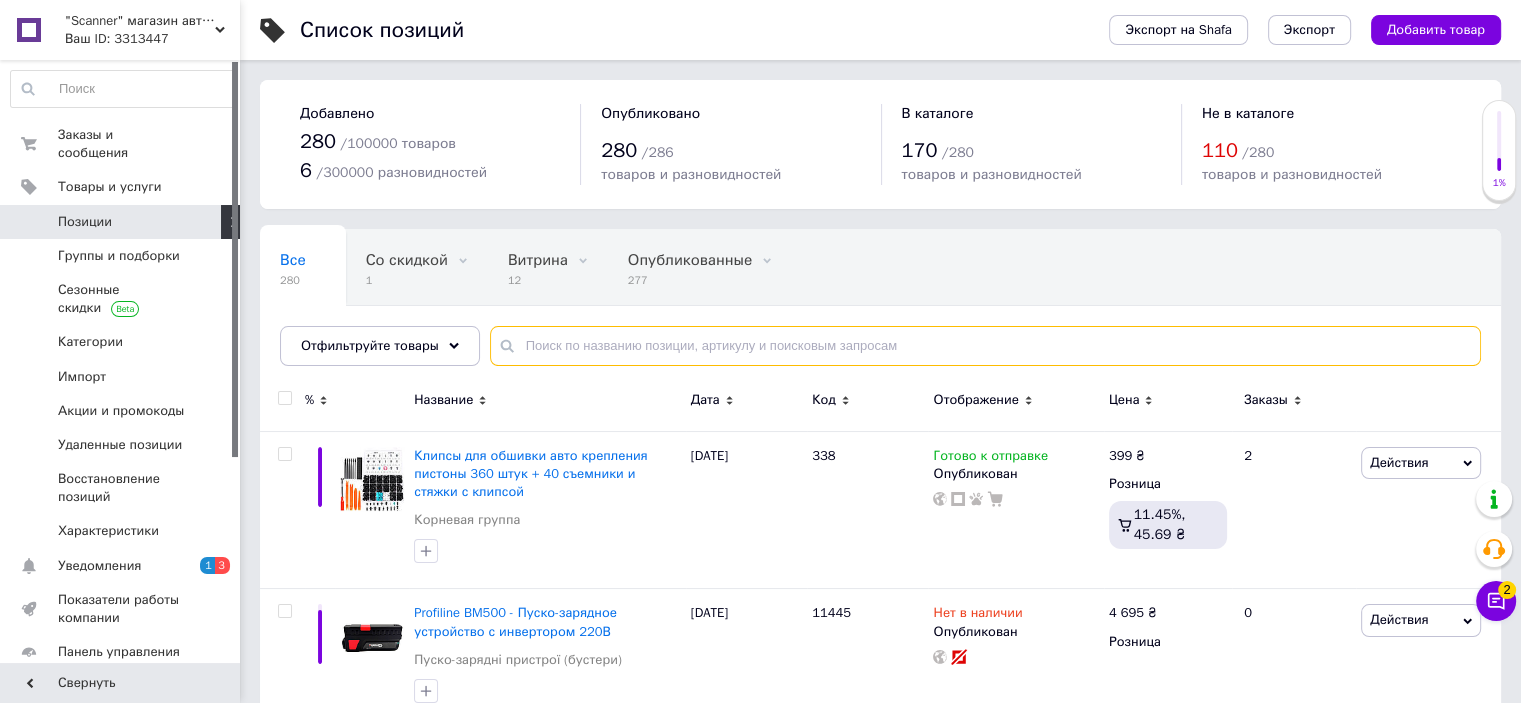 click at bounding box center [985, 346] 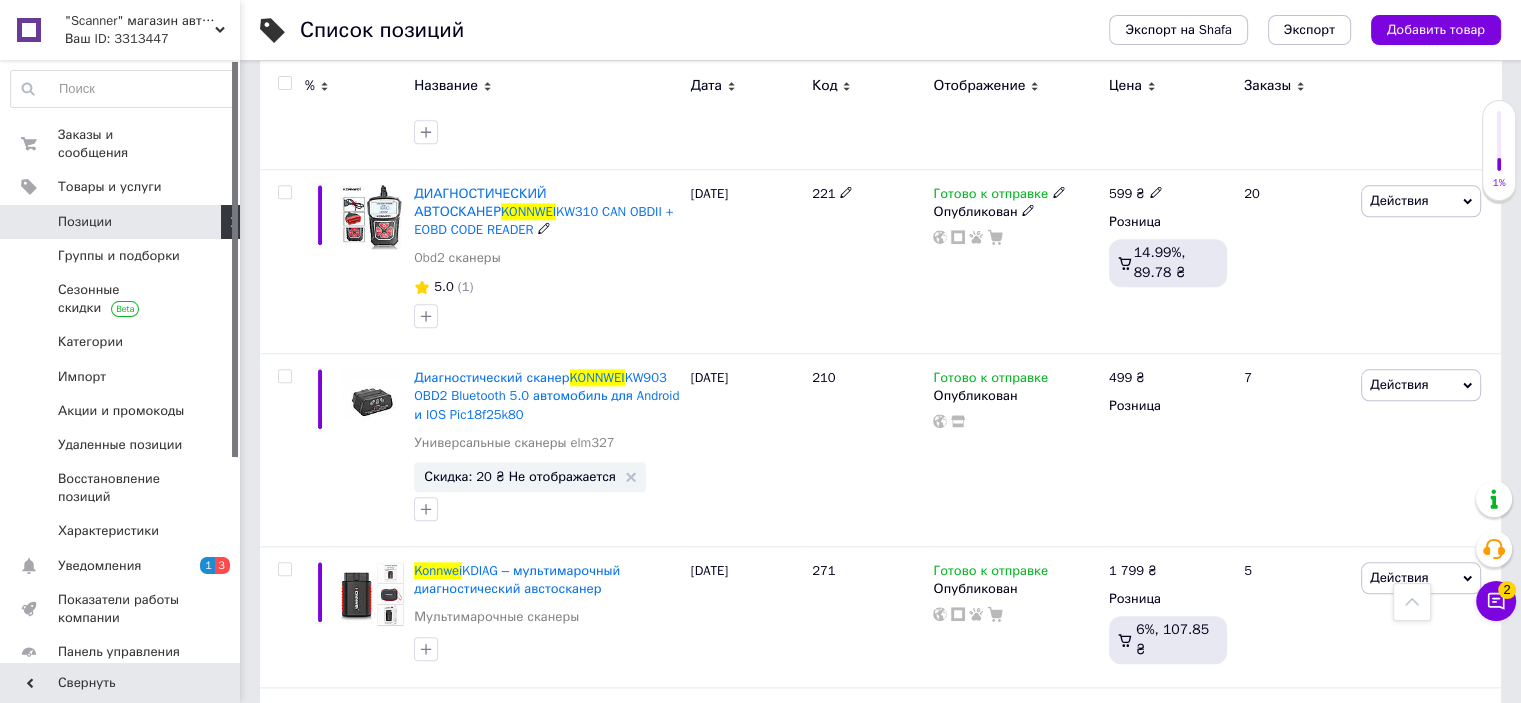 scroll, scrollTop: 2200, scrollLeft: 0, axis: vertical 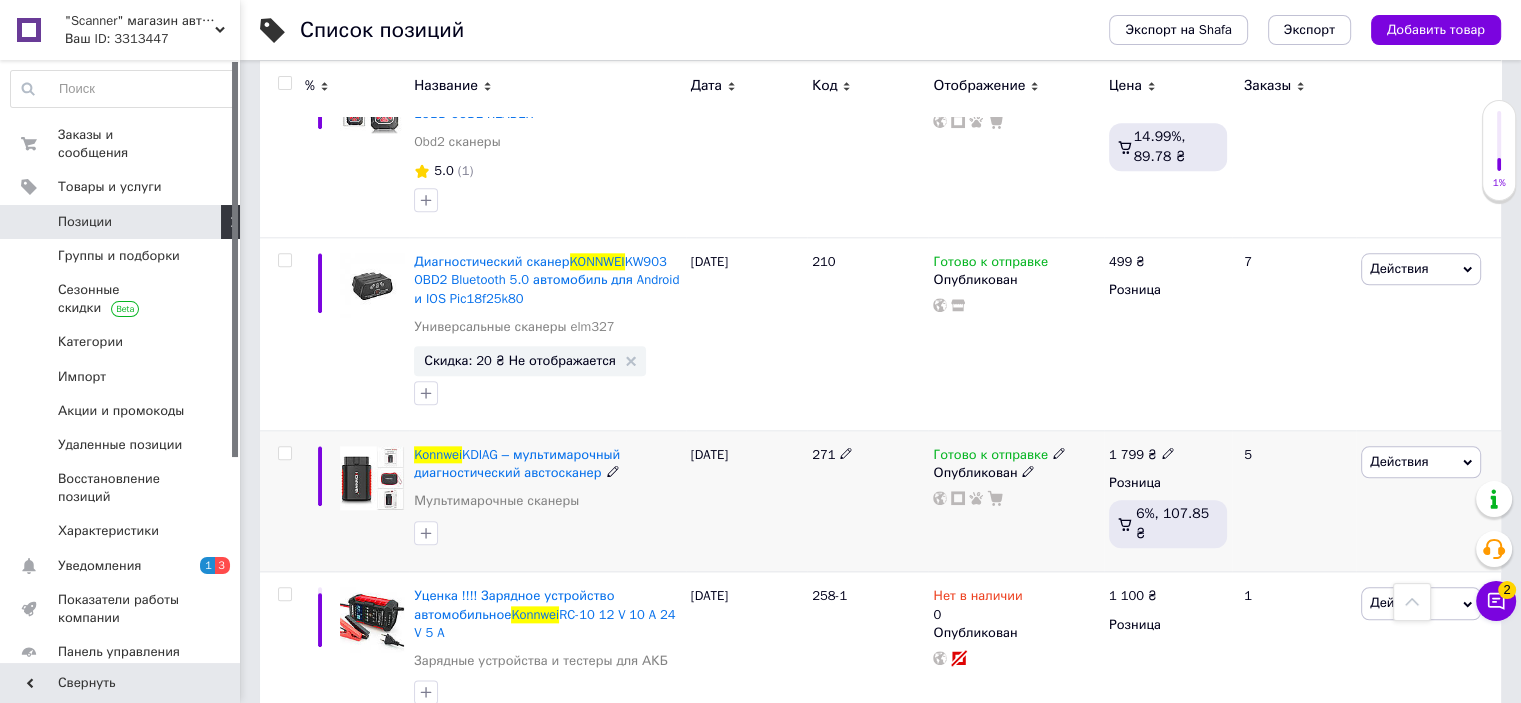 type on "konnwei" 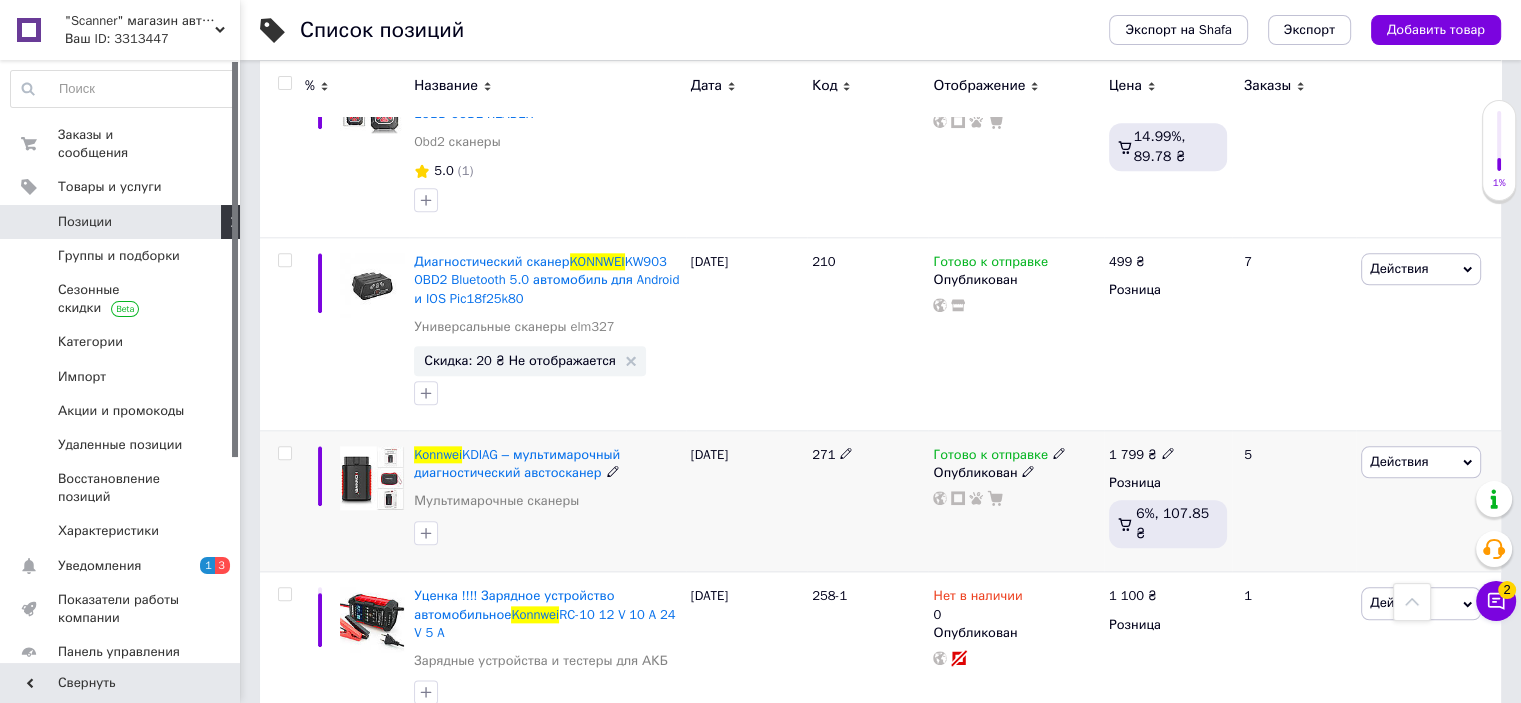 click 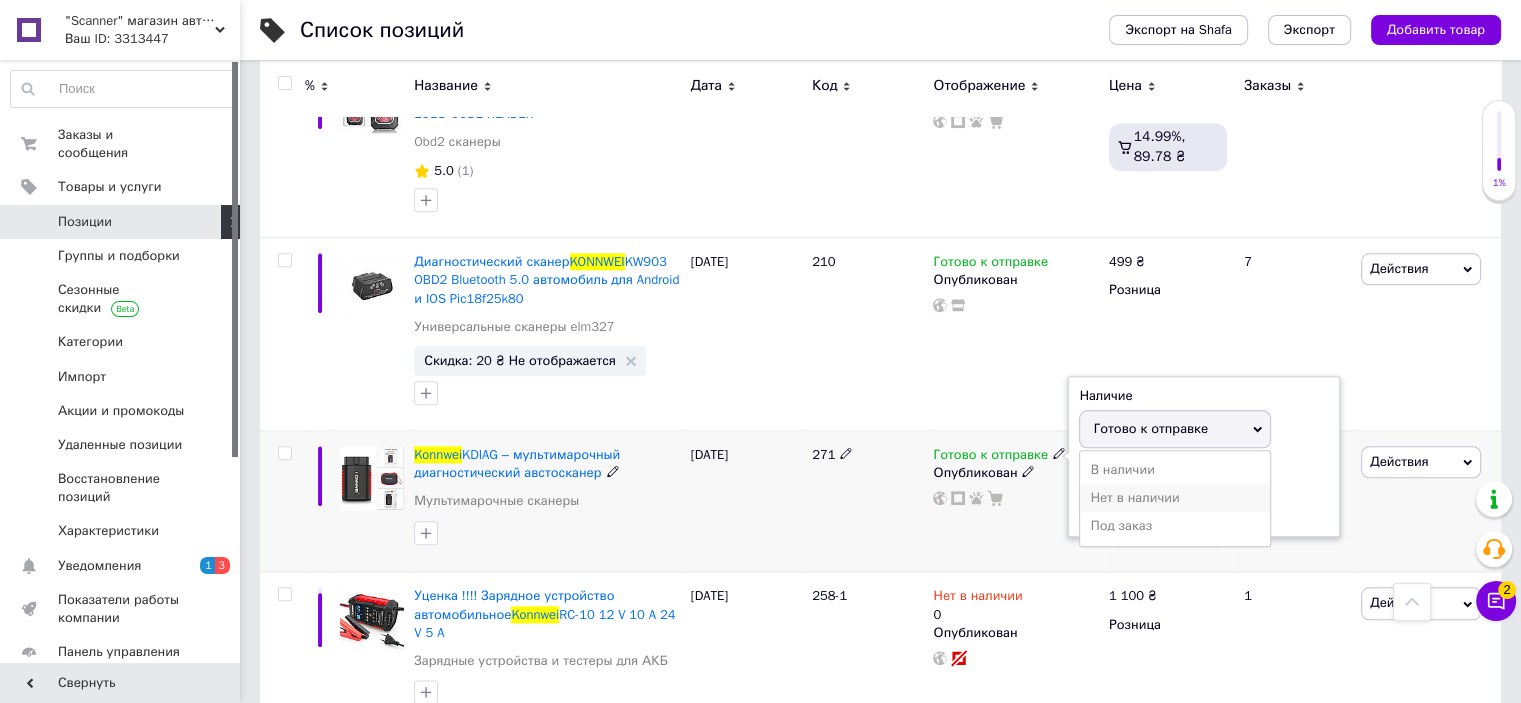 click on "Нет в наличии" at bounding box center (1175, 498) 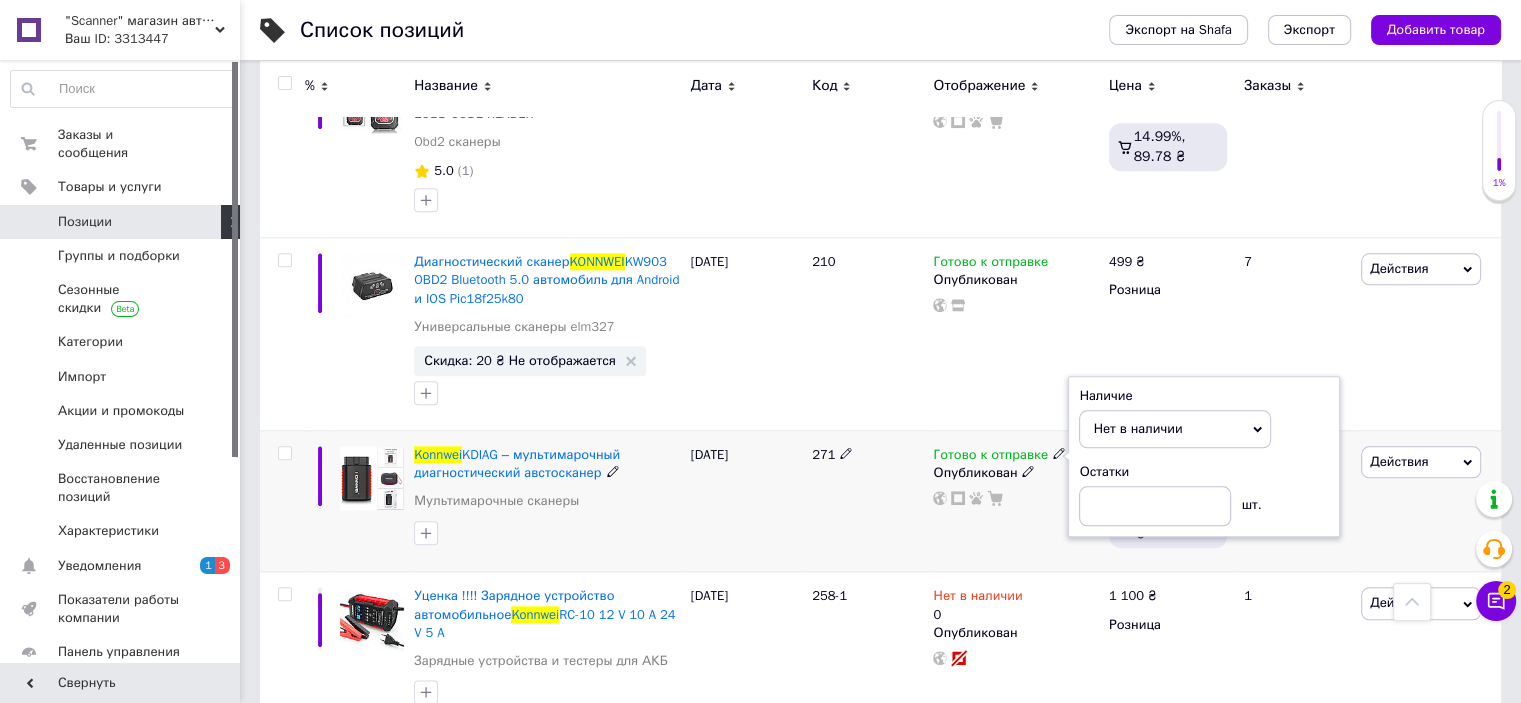 click on "Готово к отправке Наличие Нет в наличии В наличии Под заказ Готово к отправке Остатки шт. Опубликован" at bounding box center [1015, 501] 